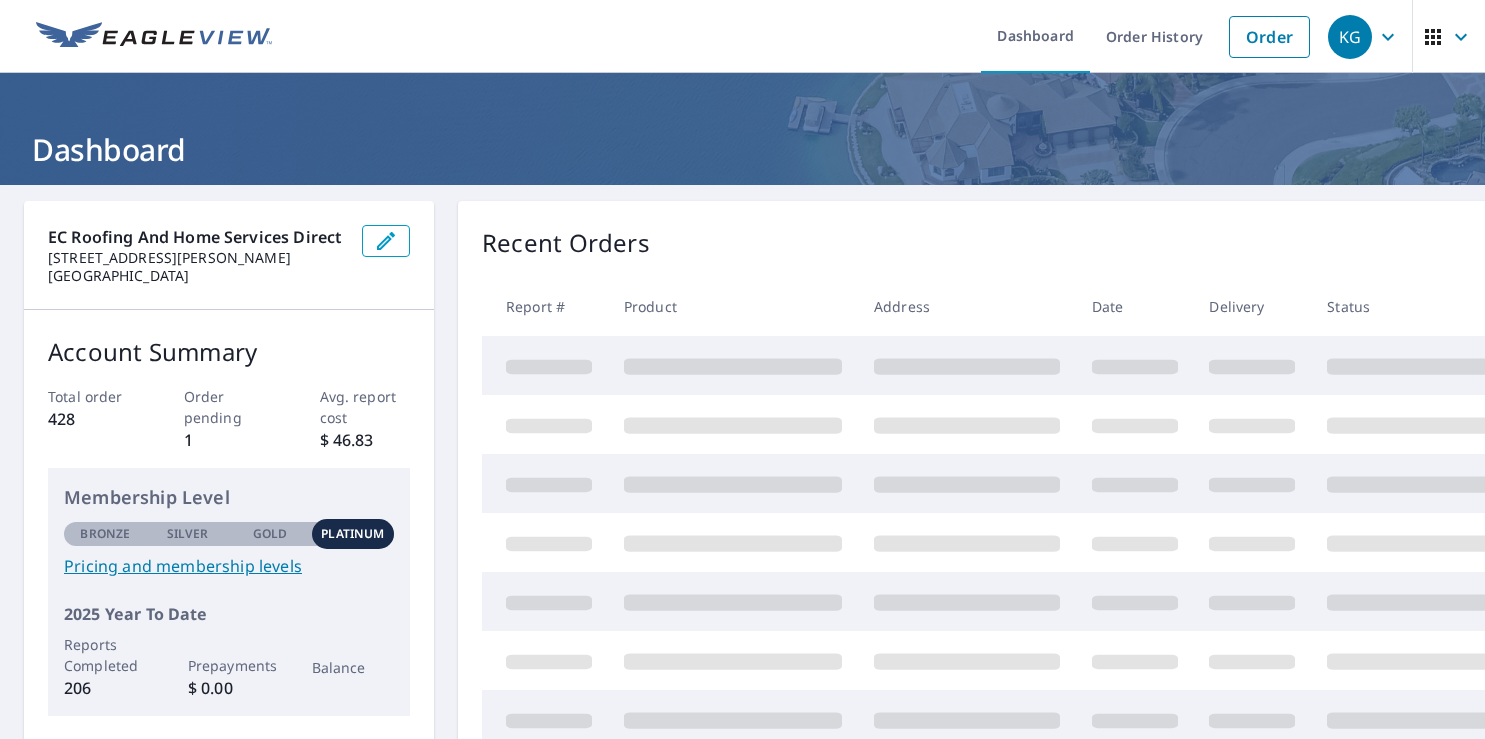 scroll, scrollTop: 0, scrollLeft: 0, axis: both 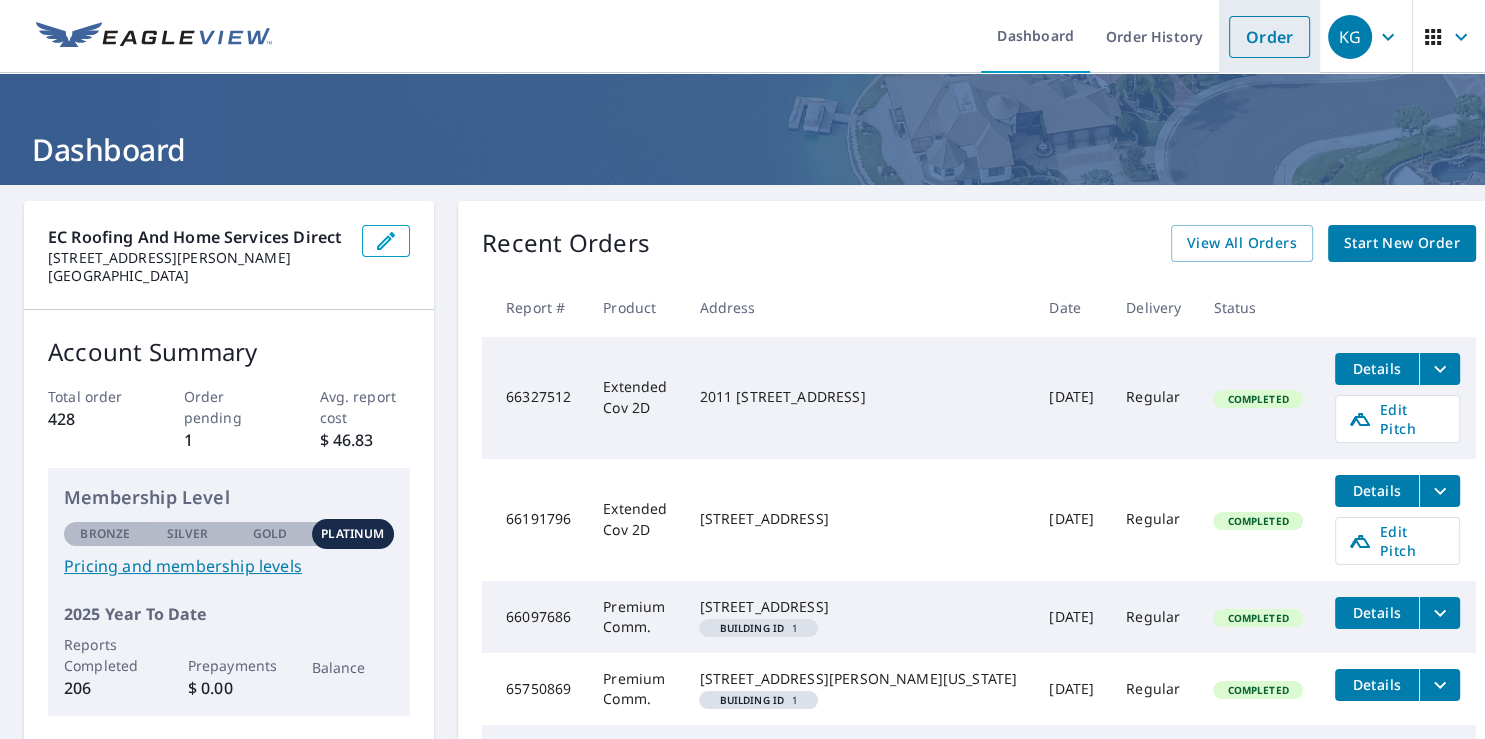 click on "Order" at bounding box center [1269, 37] 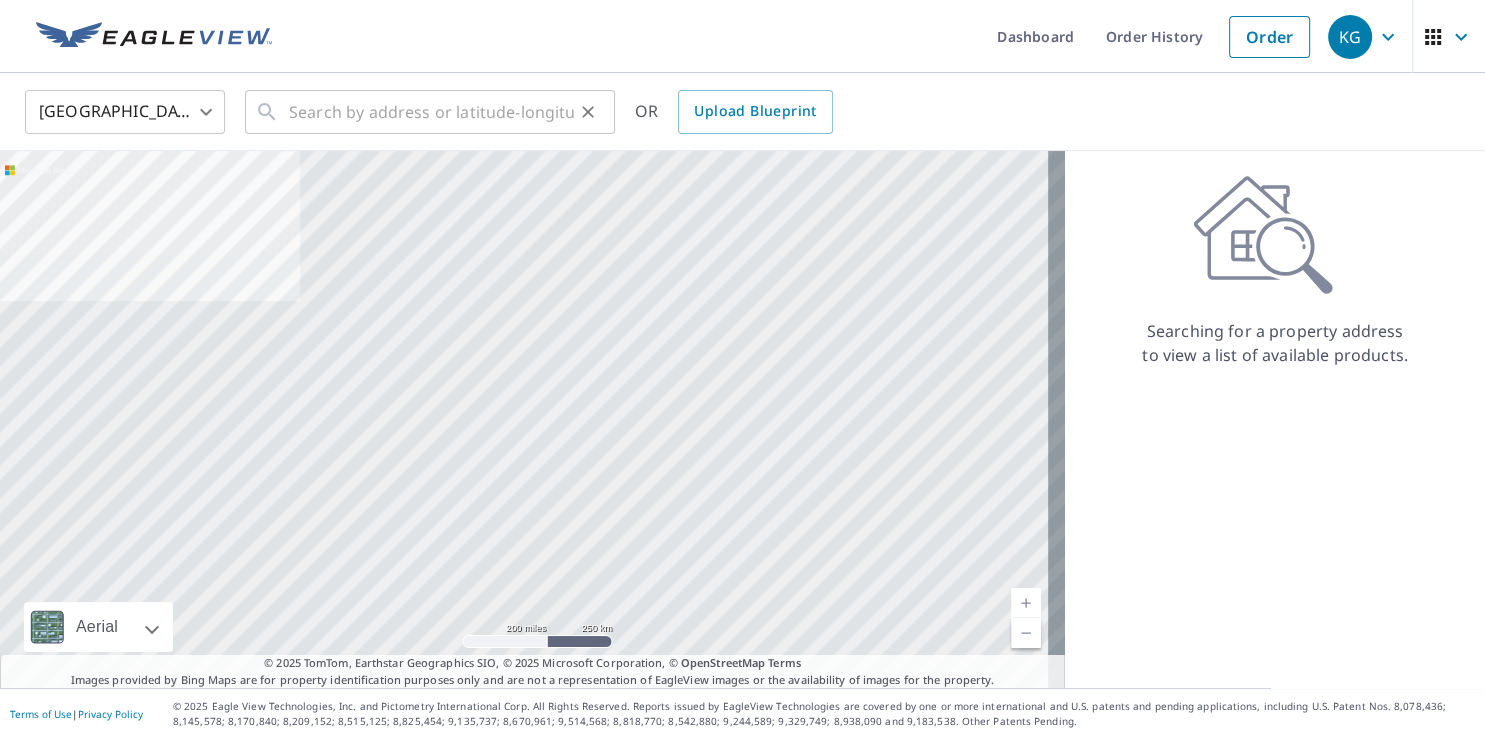 click on "​" at bounding box center (430, 112) 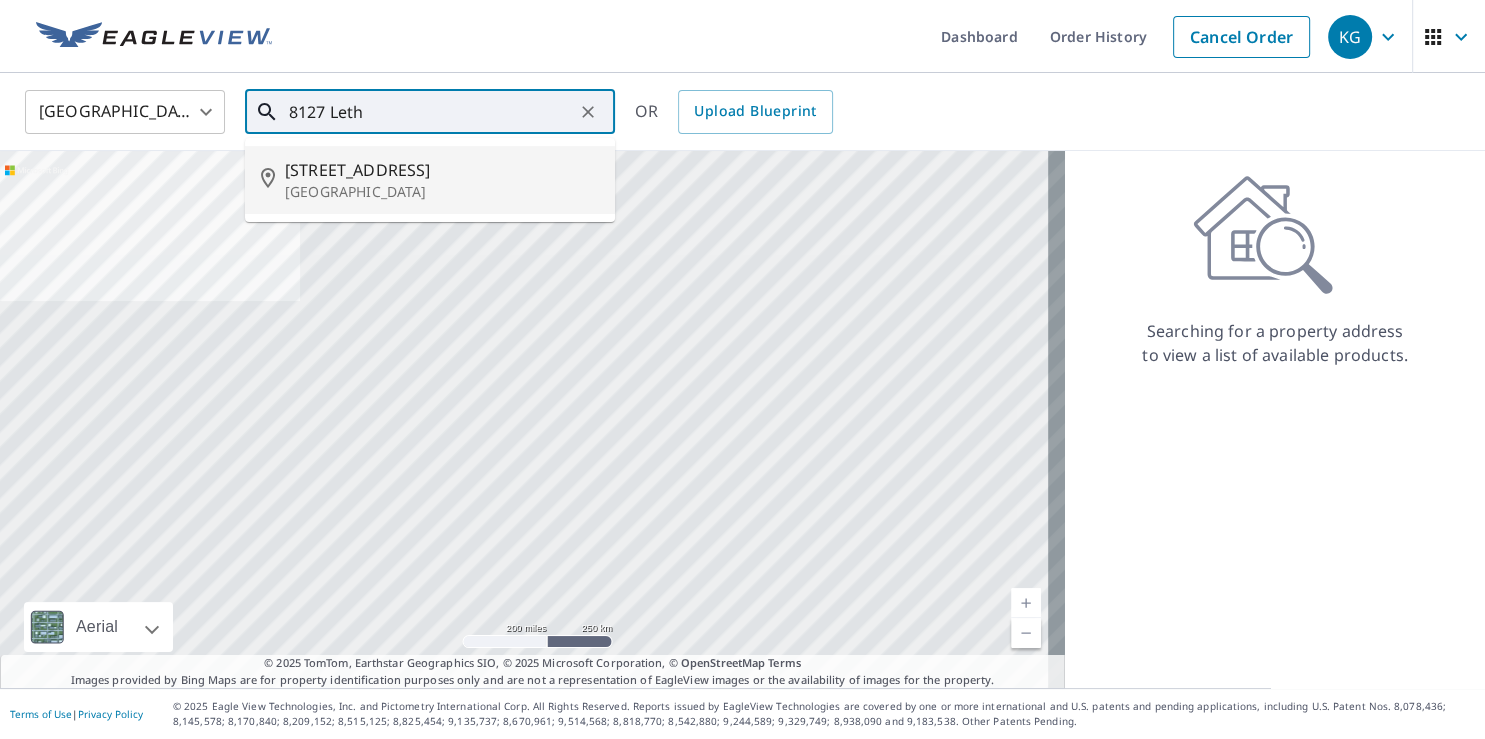 click on "[STREET_ADDRESS]" at bounding box center (442, 170) 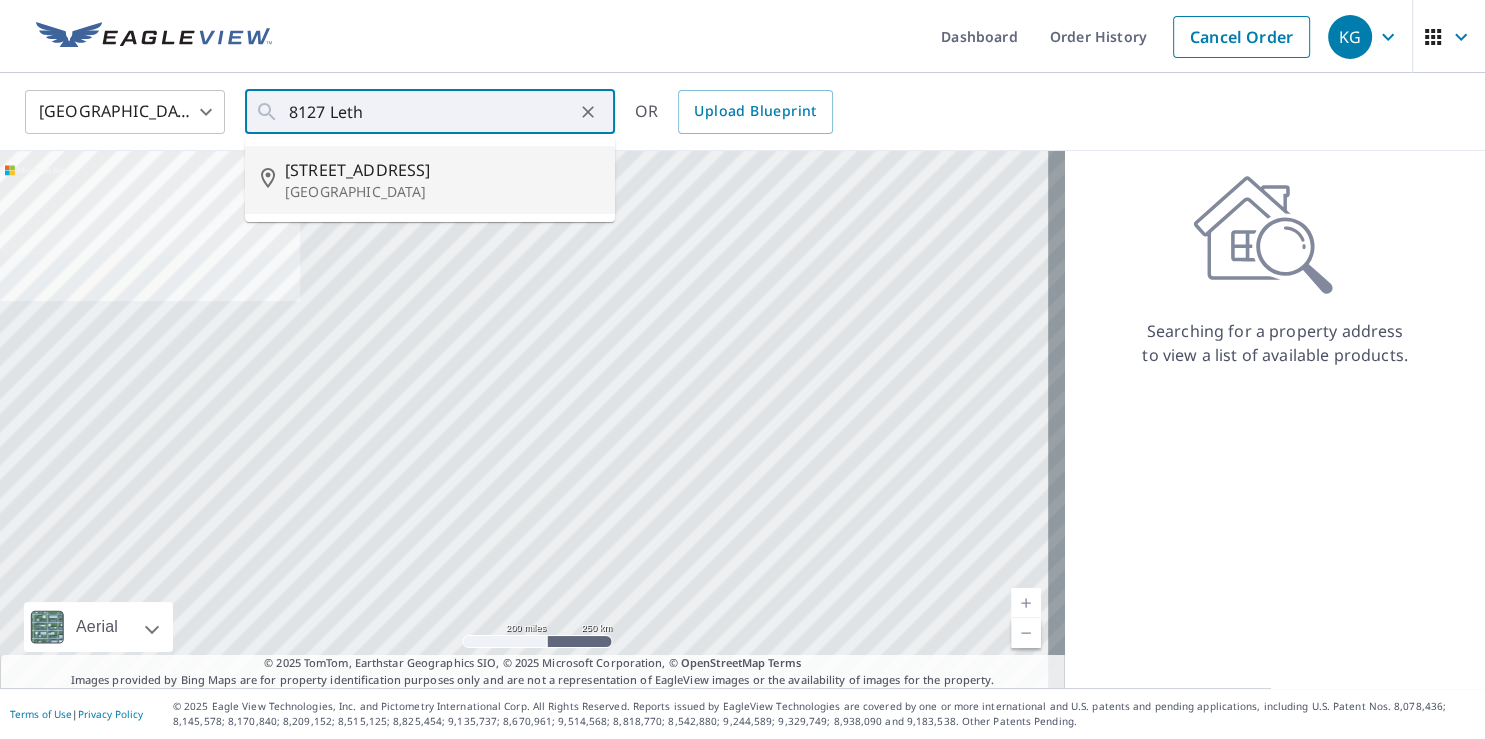 type on "[STREET_ADDRESS]" 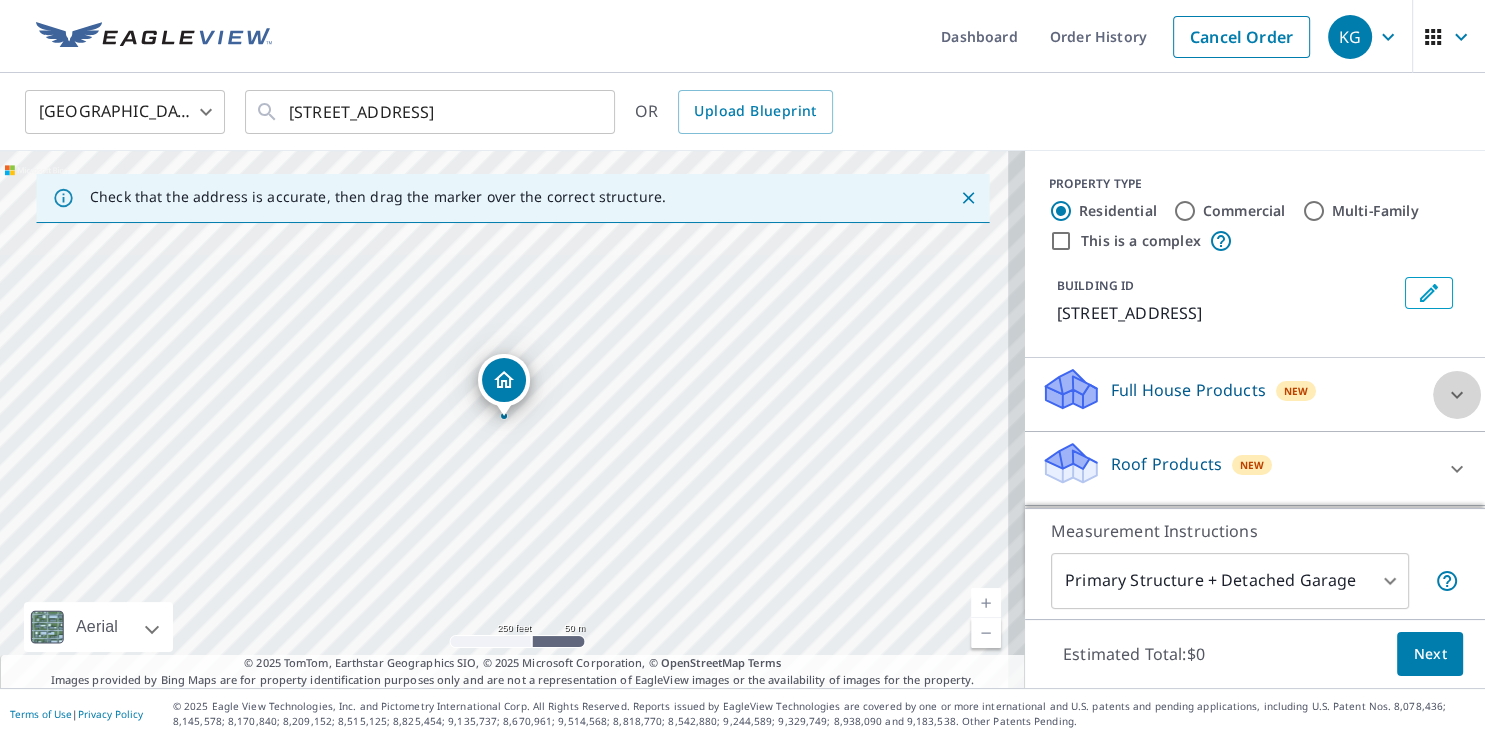 click 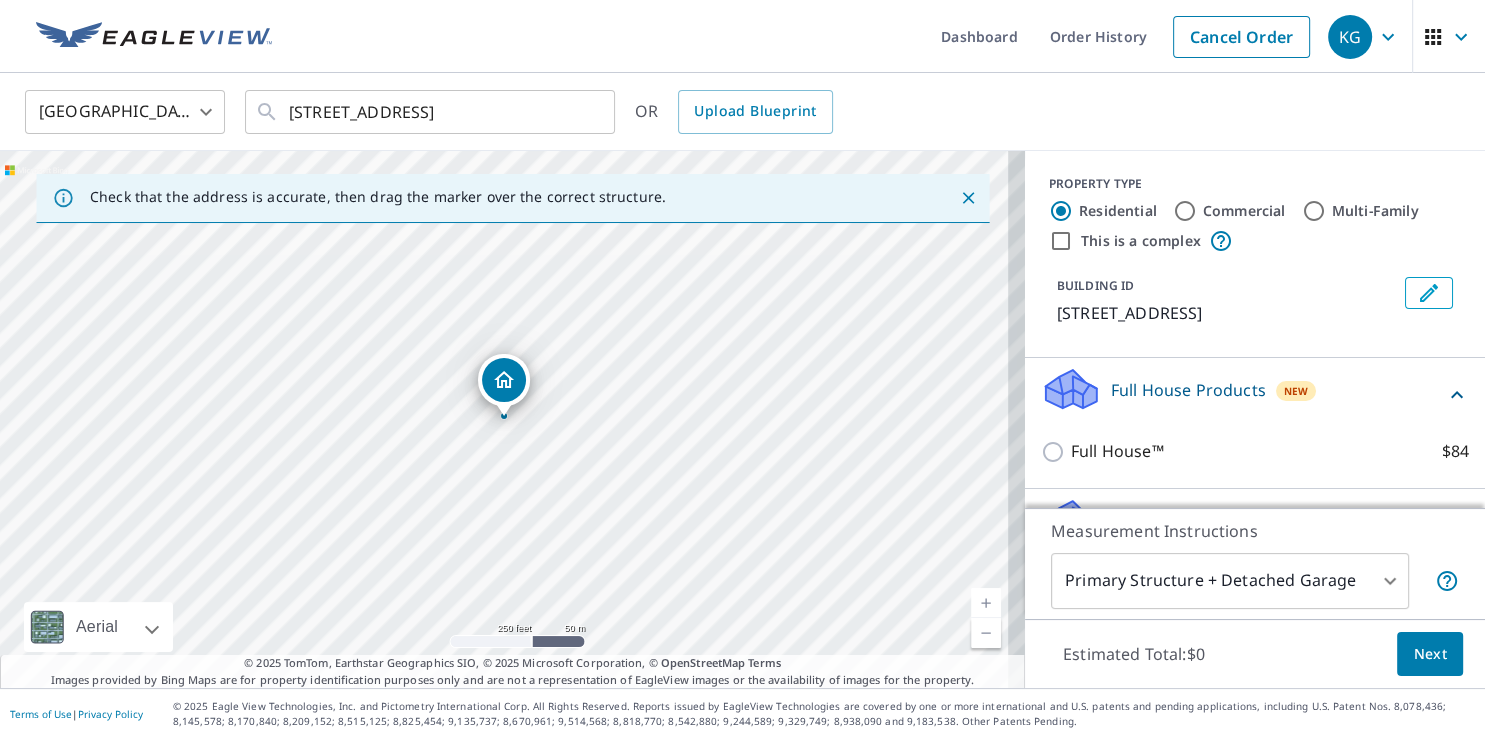 click on "Next" at bounding box center [1430, 654] 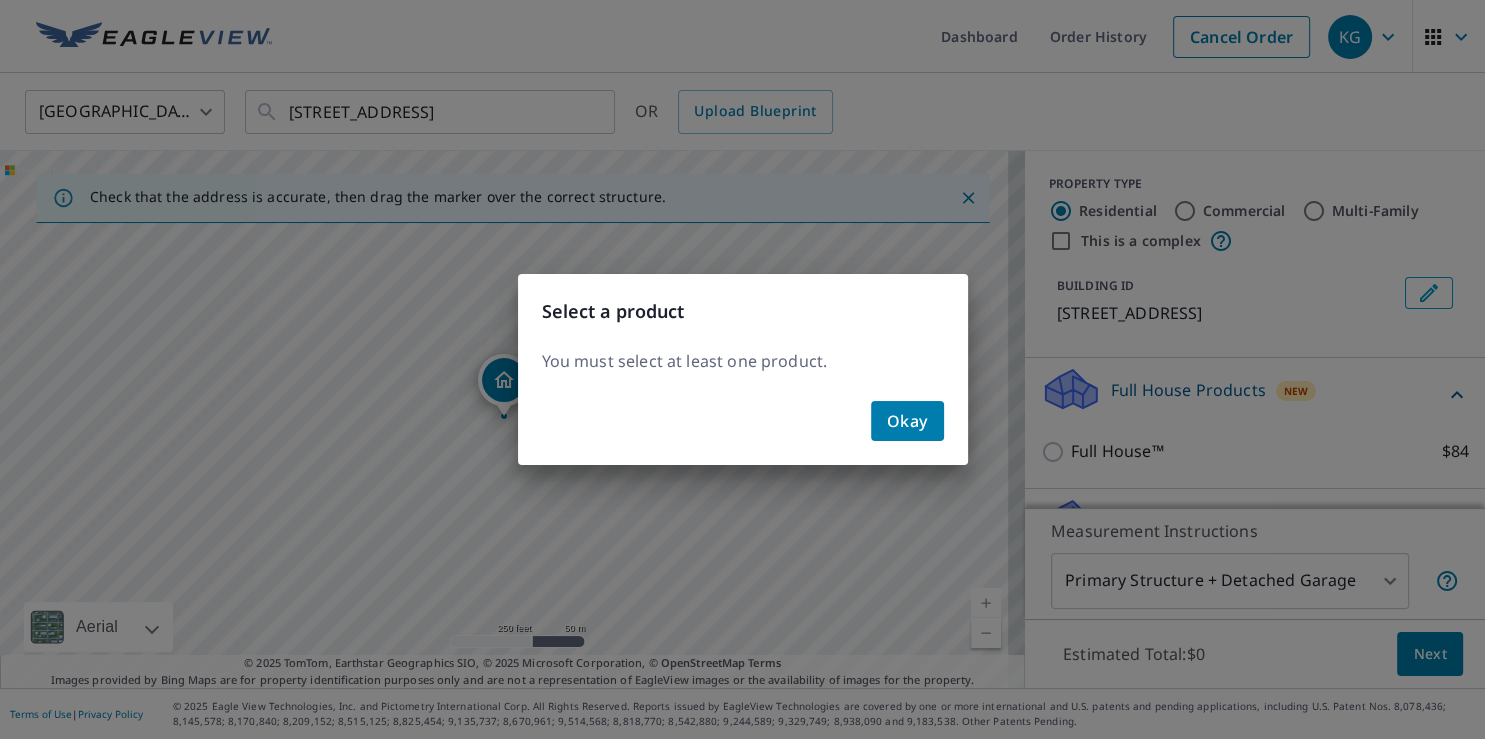 click on "Okay" at bounding box center [907, 421] 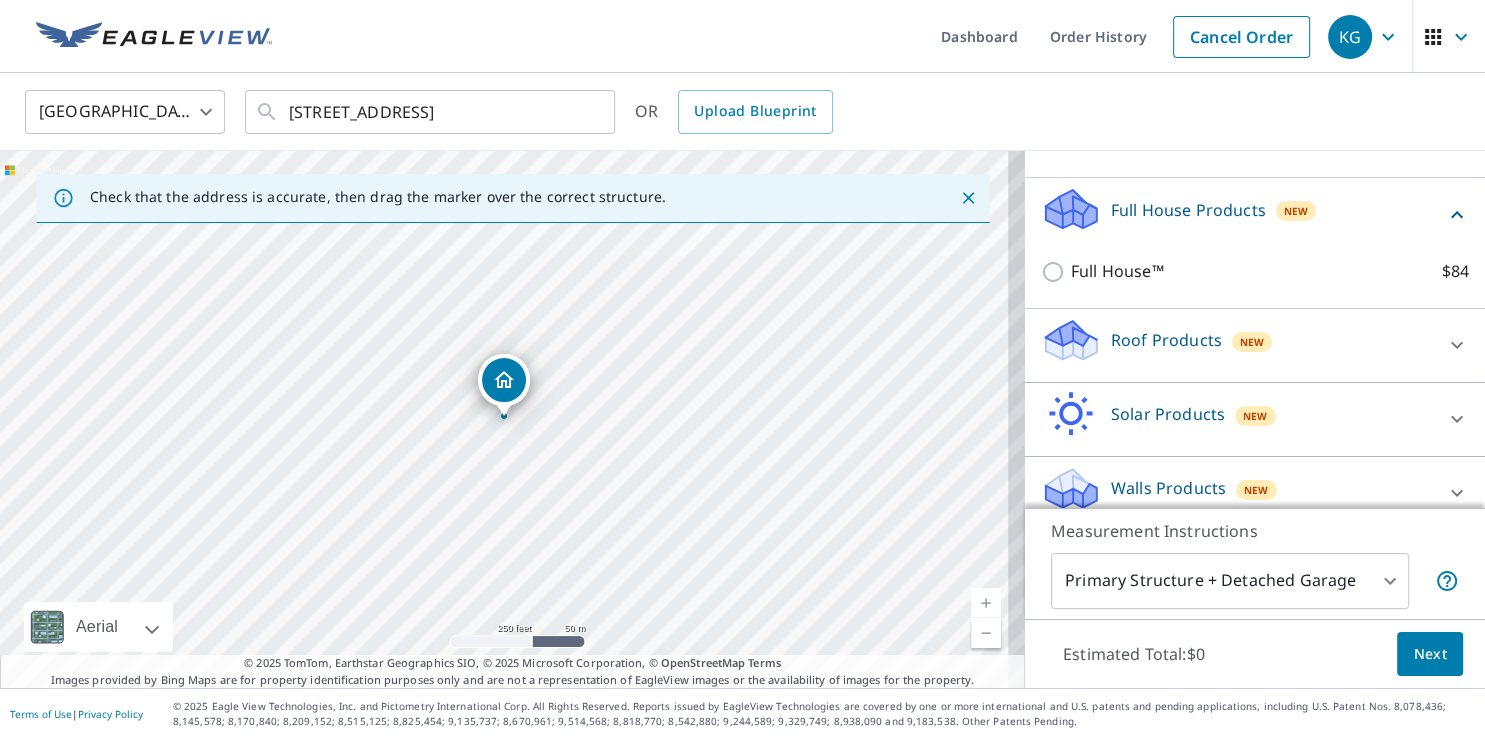 scroll, scrollTop: 186, scrollLeft: 0, axis: vertical 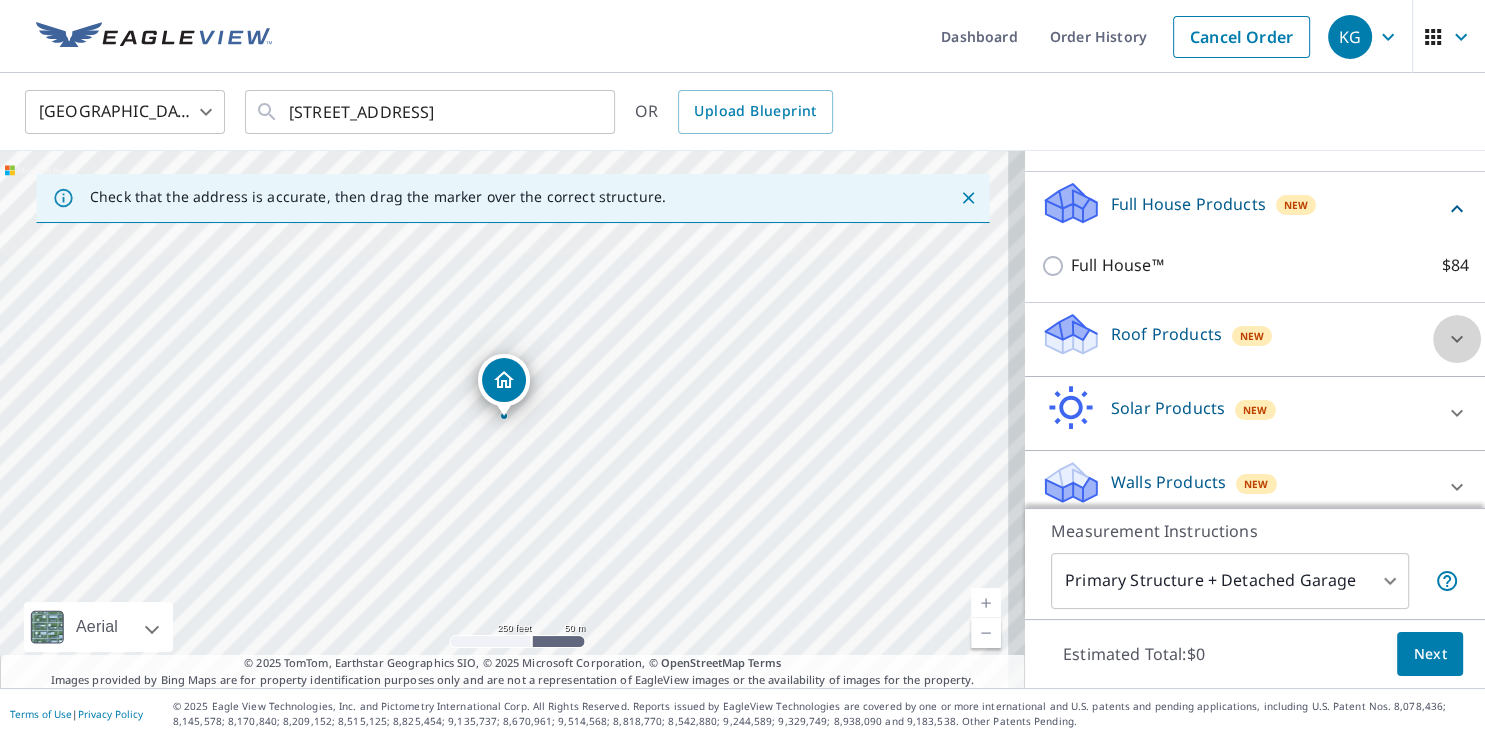 click 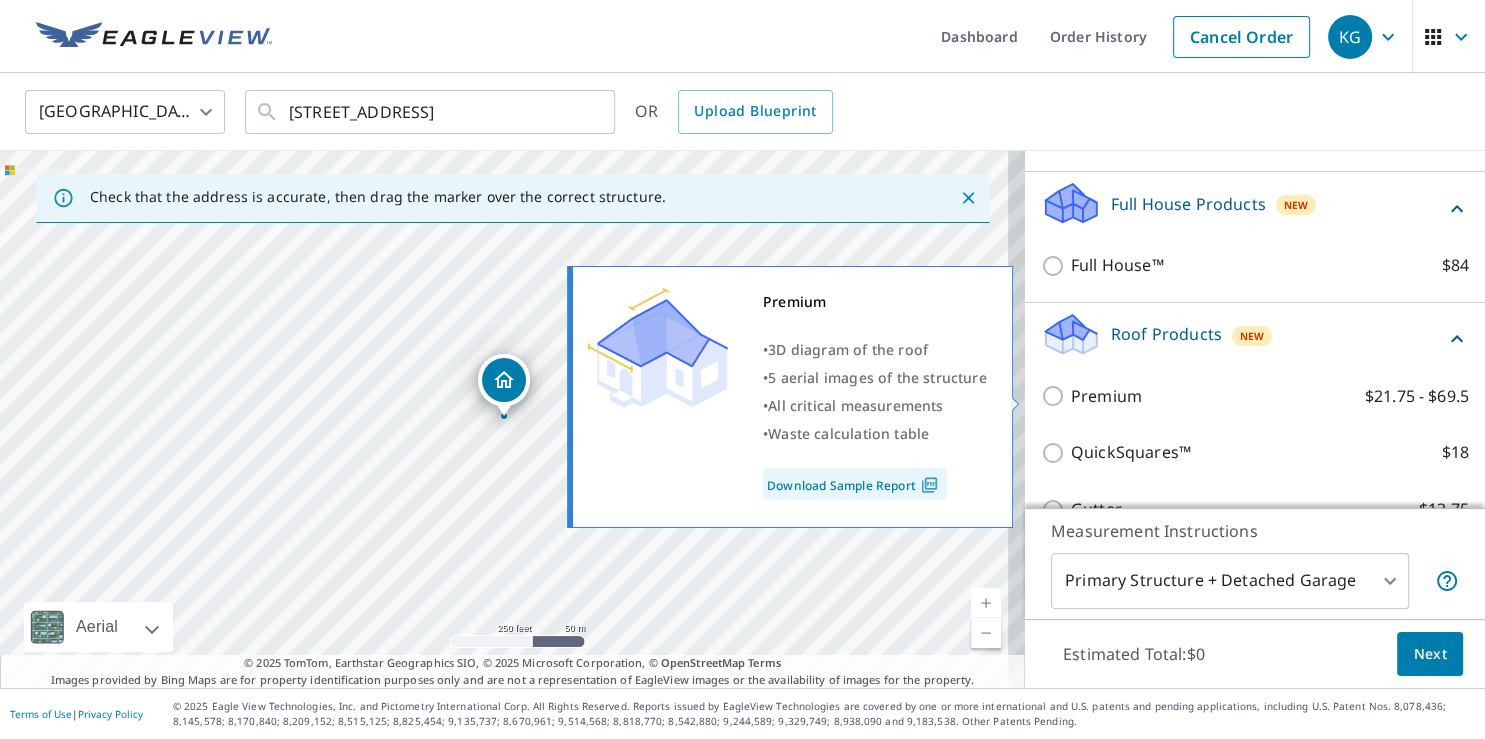 click on "Premium $21.75 - $69.5" at bounding box center (1056, 396) 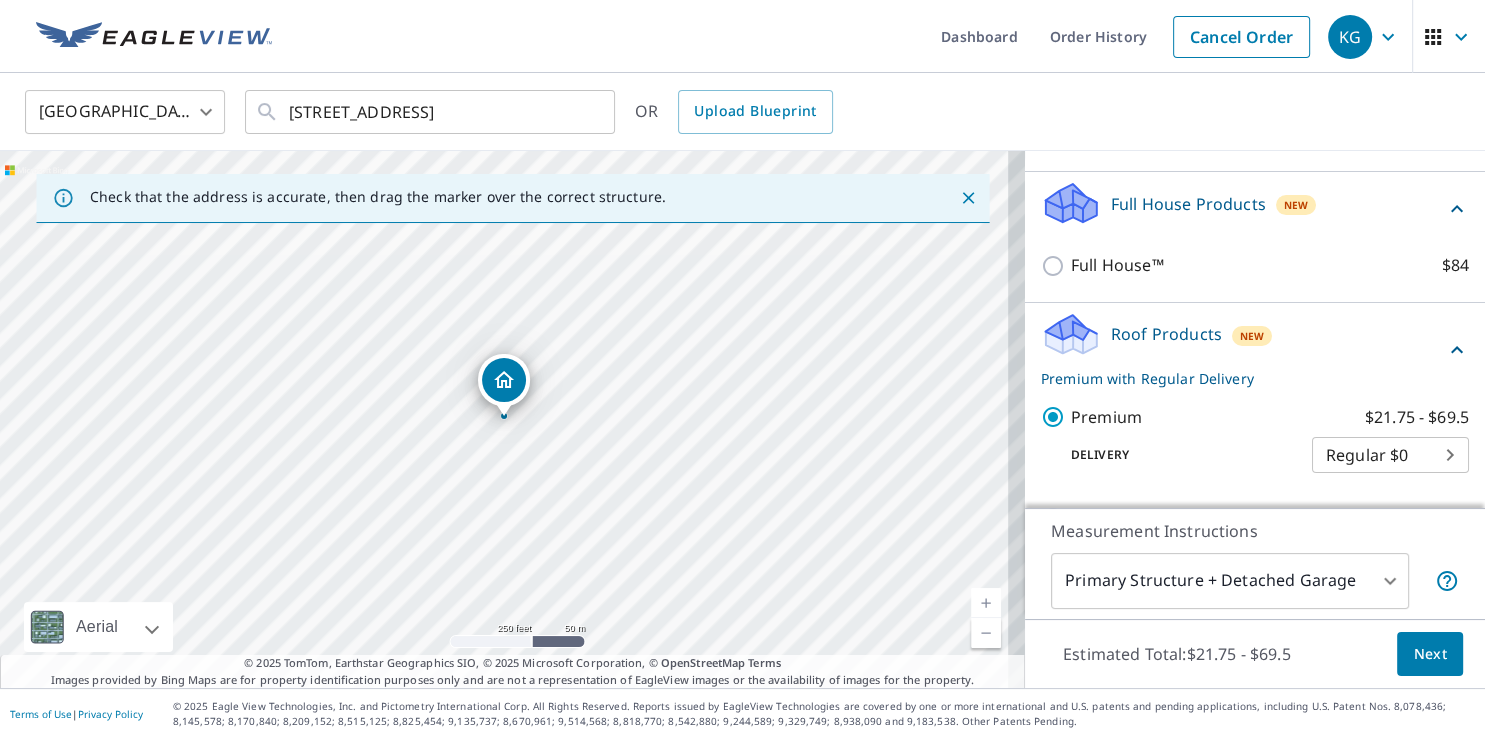 click on "Next" at bounding box center (1430, 654) 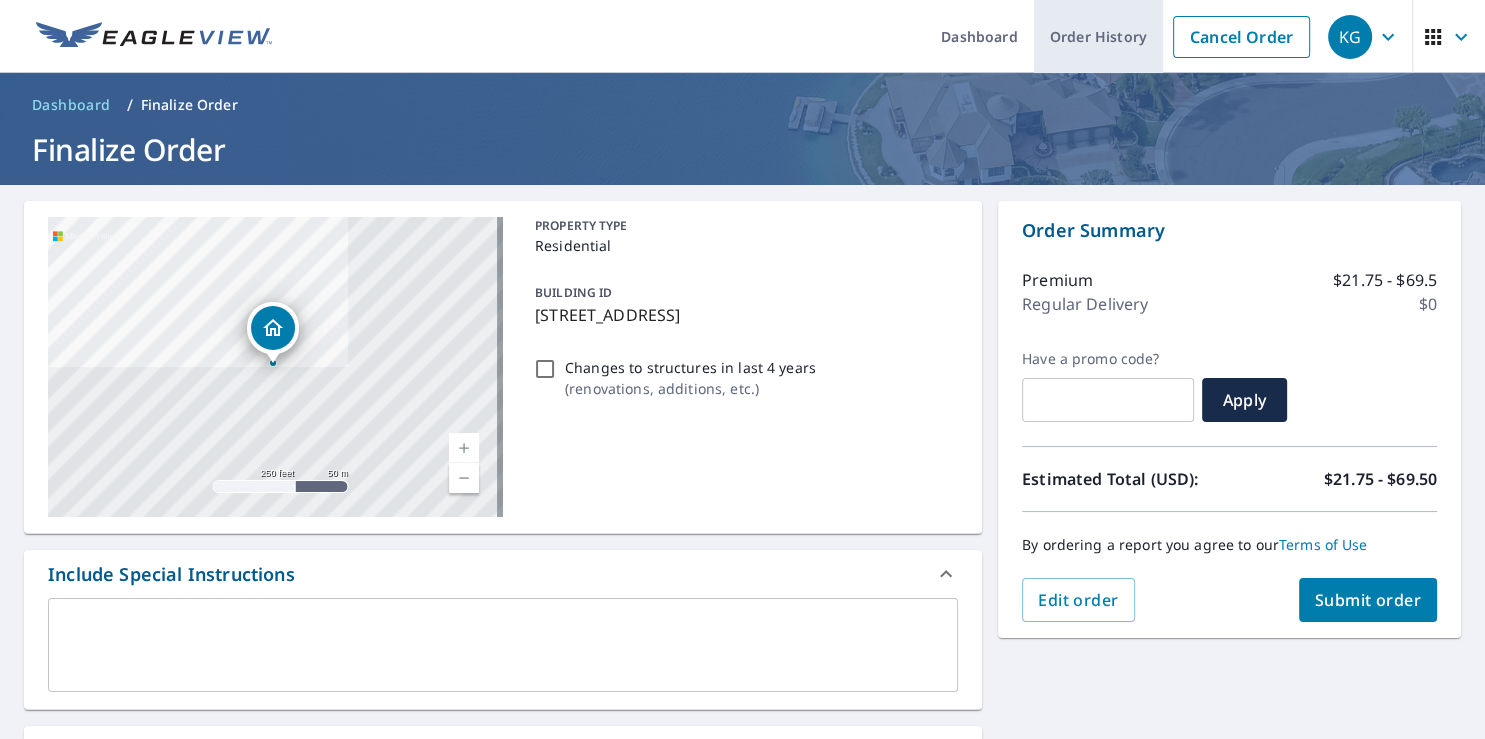 click on "Order History" at bounding box center [1098, 36] 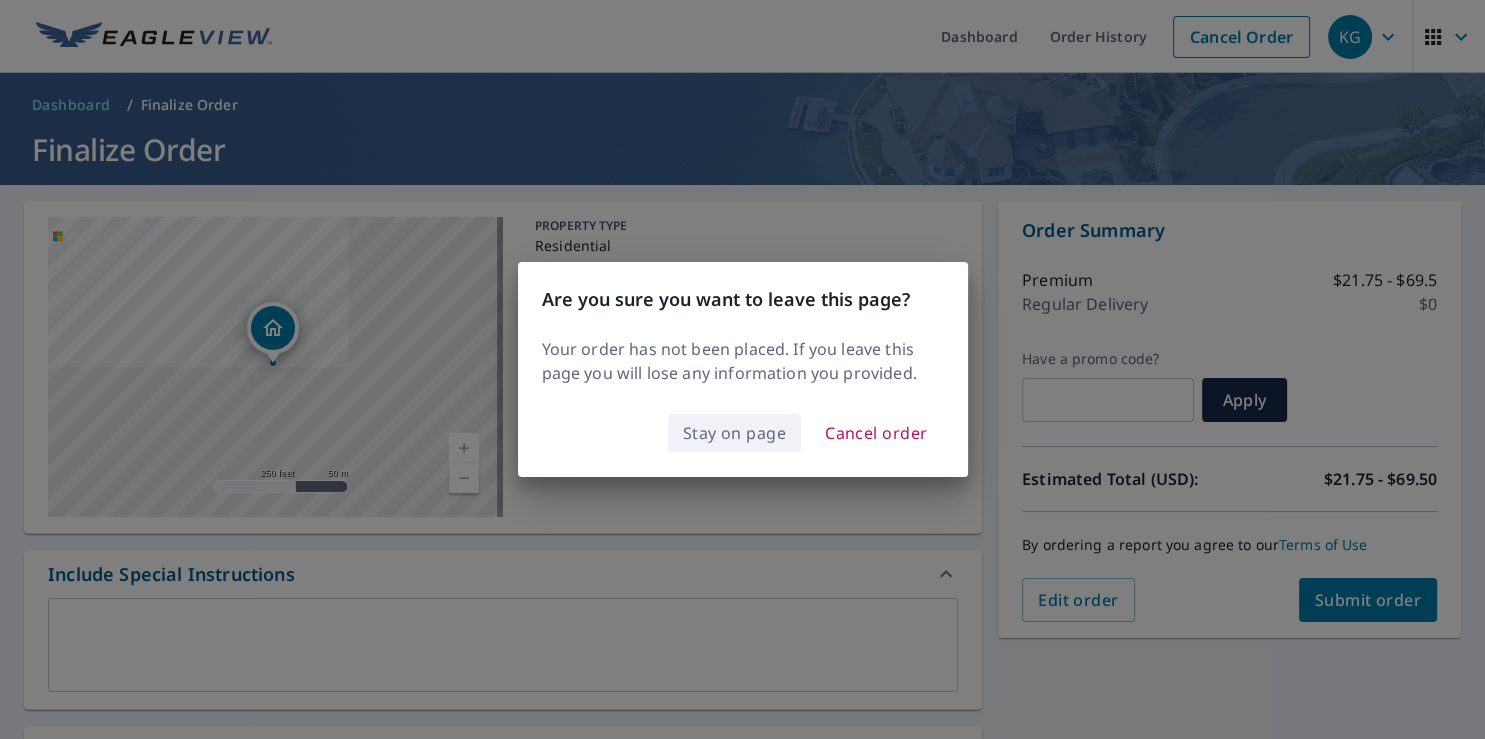 click on "Stay on page" at bounding box center [735, 433] 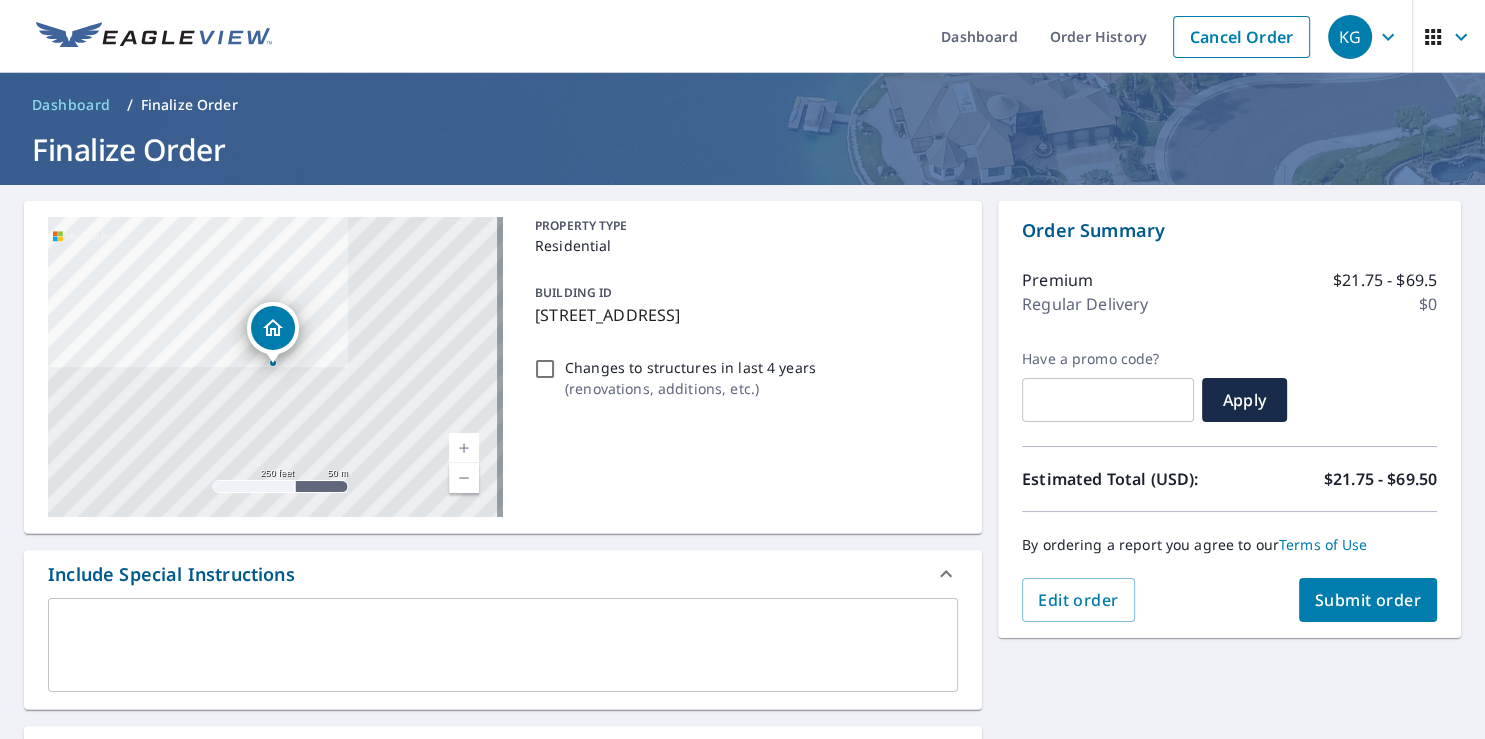 click on "Submit order" at bounding box center (1368, 600) 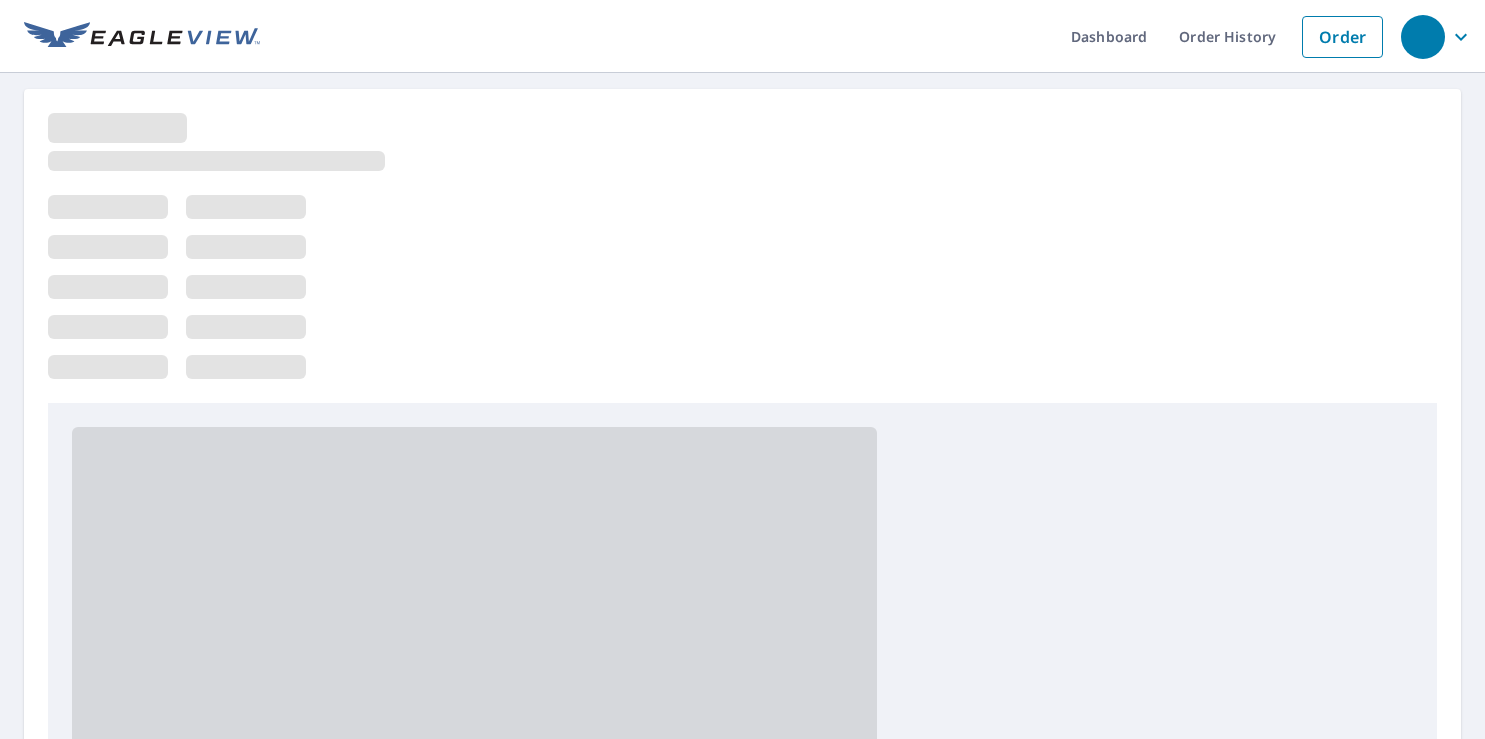scroll, scrollTop: 0, scrollLeft: 0, axis: both 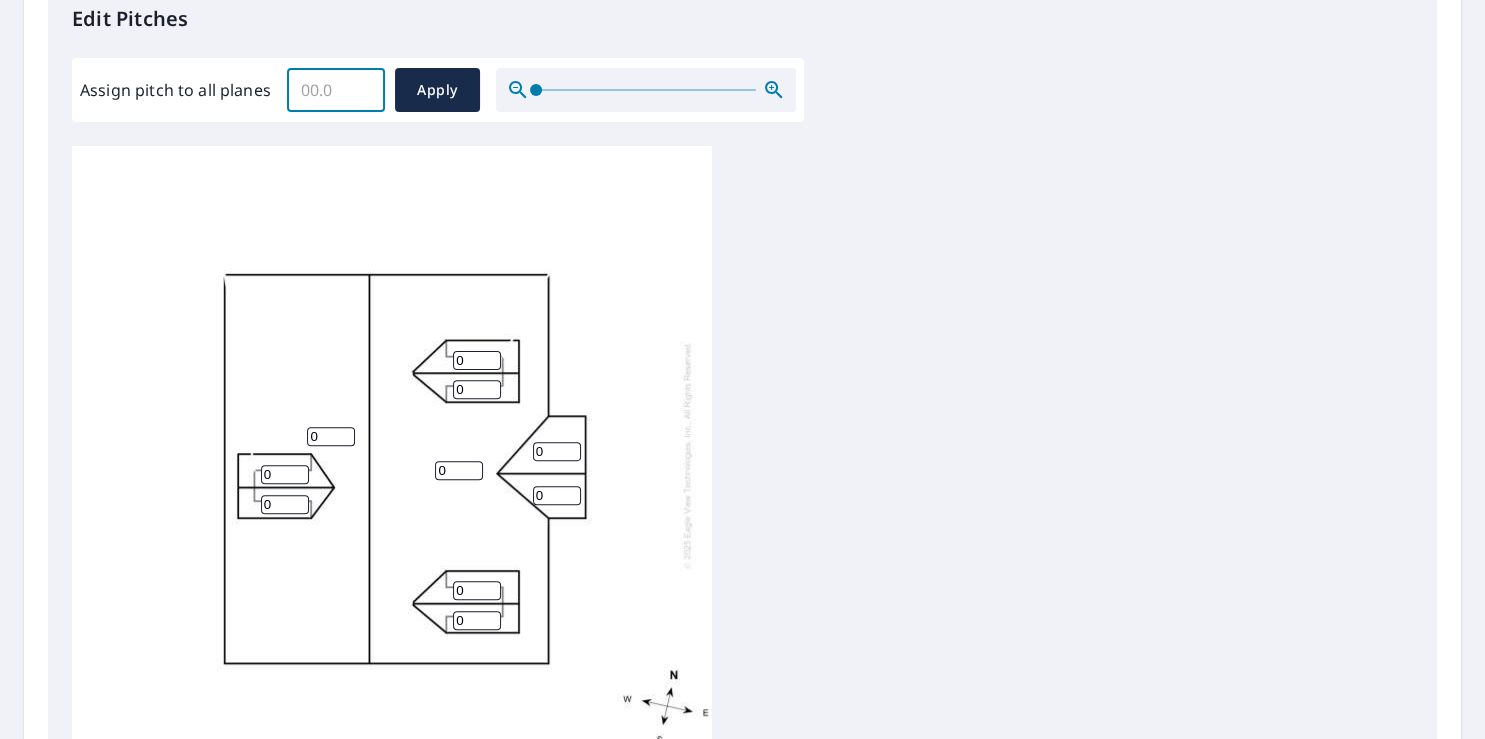 click on "Assign pitch to all planes" at bounding box center (336, 90) 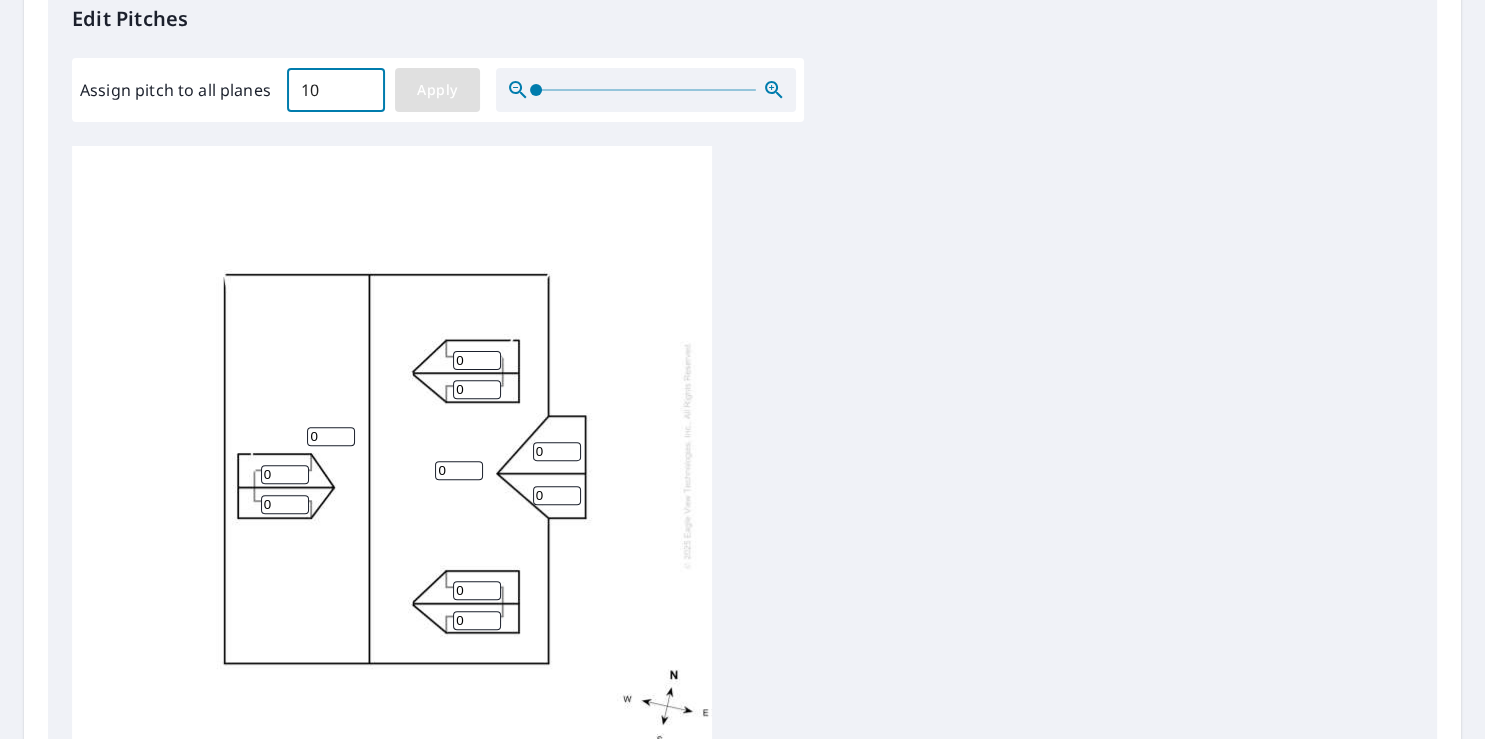 type on "10" 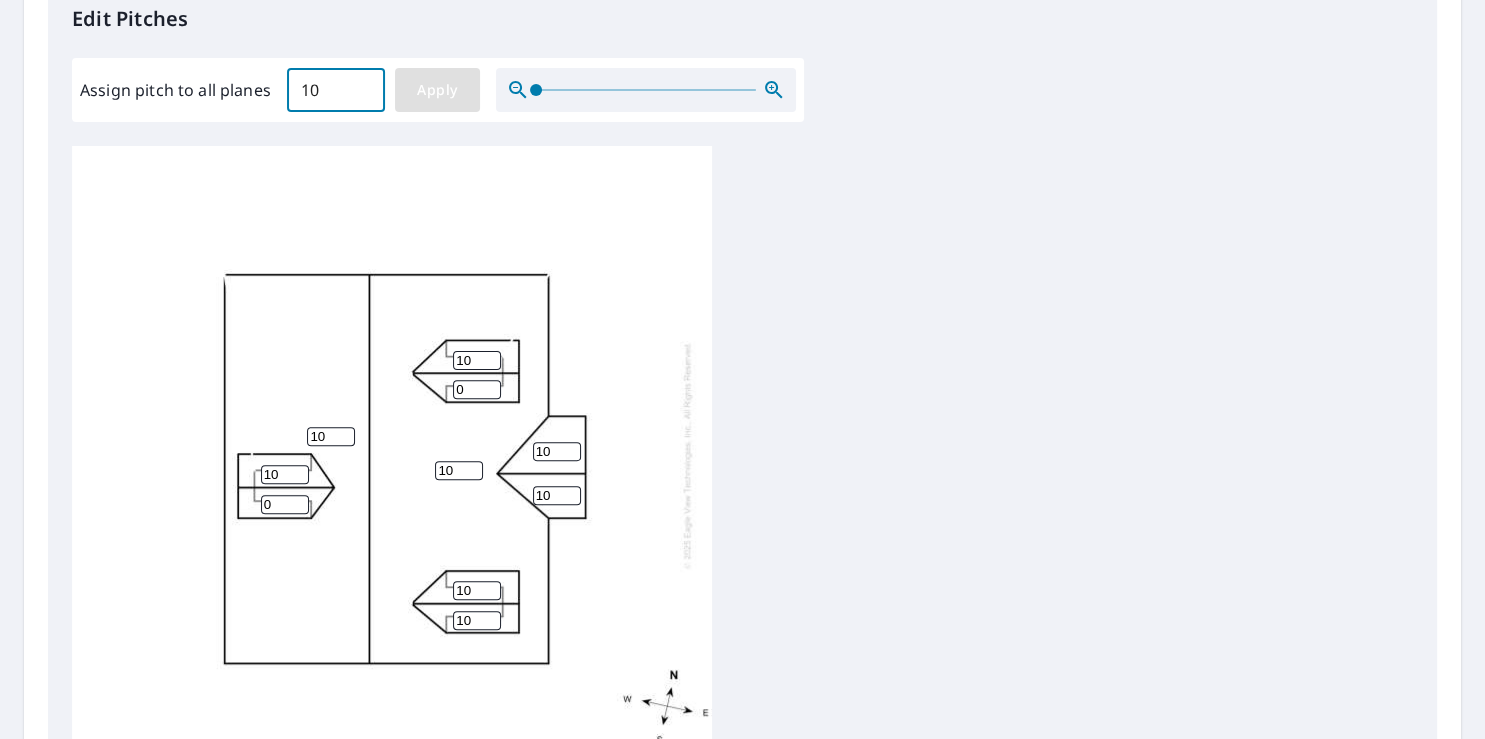 type on "10" 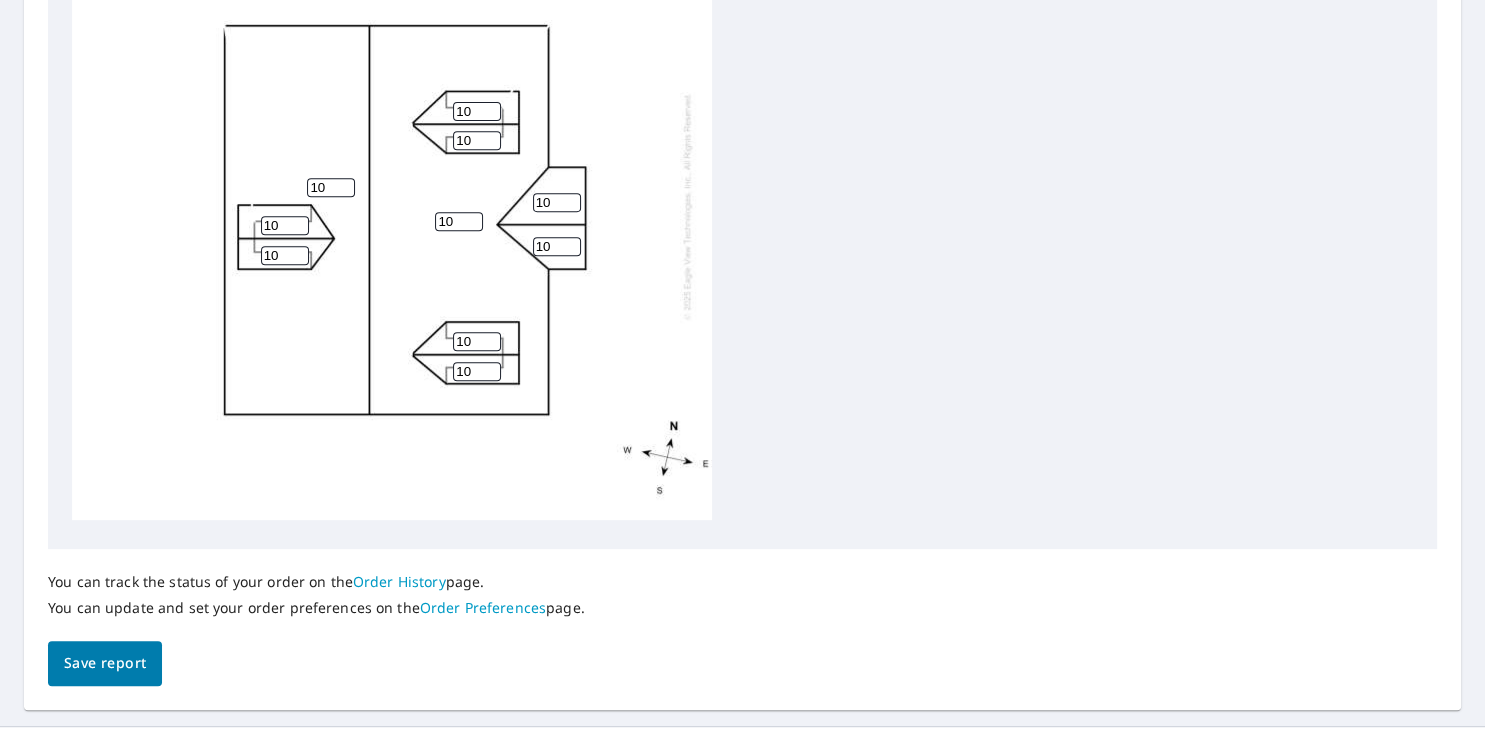 scroll, scrollTop: 843, scrollLeft: 0, axis: vertical 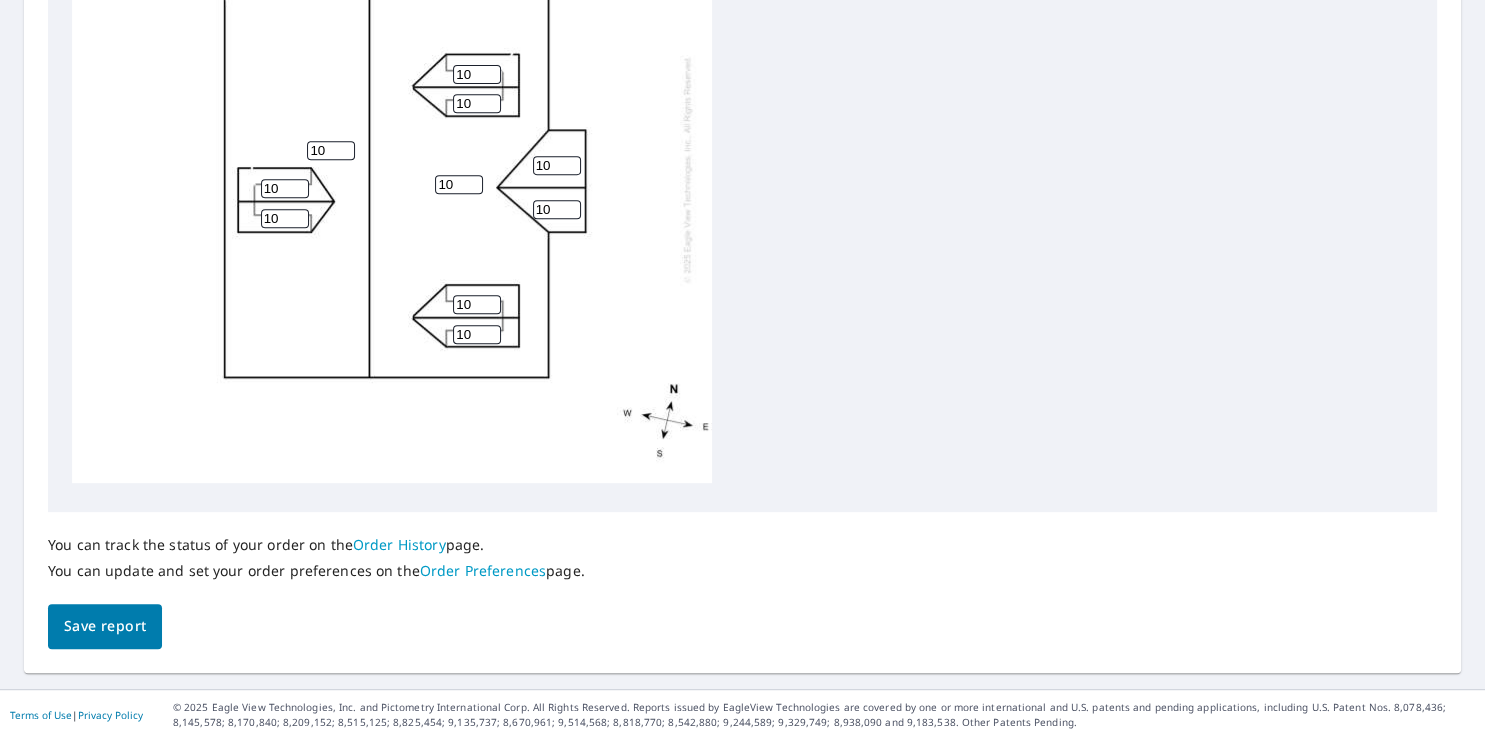 click on "Save report" at bounding box center (105, 626) 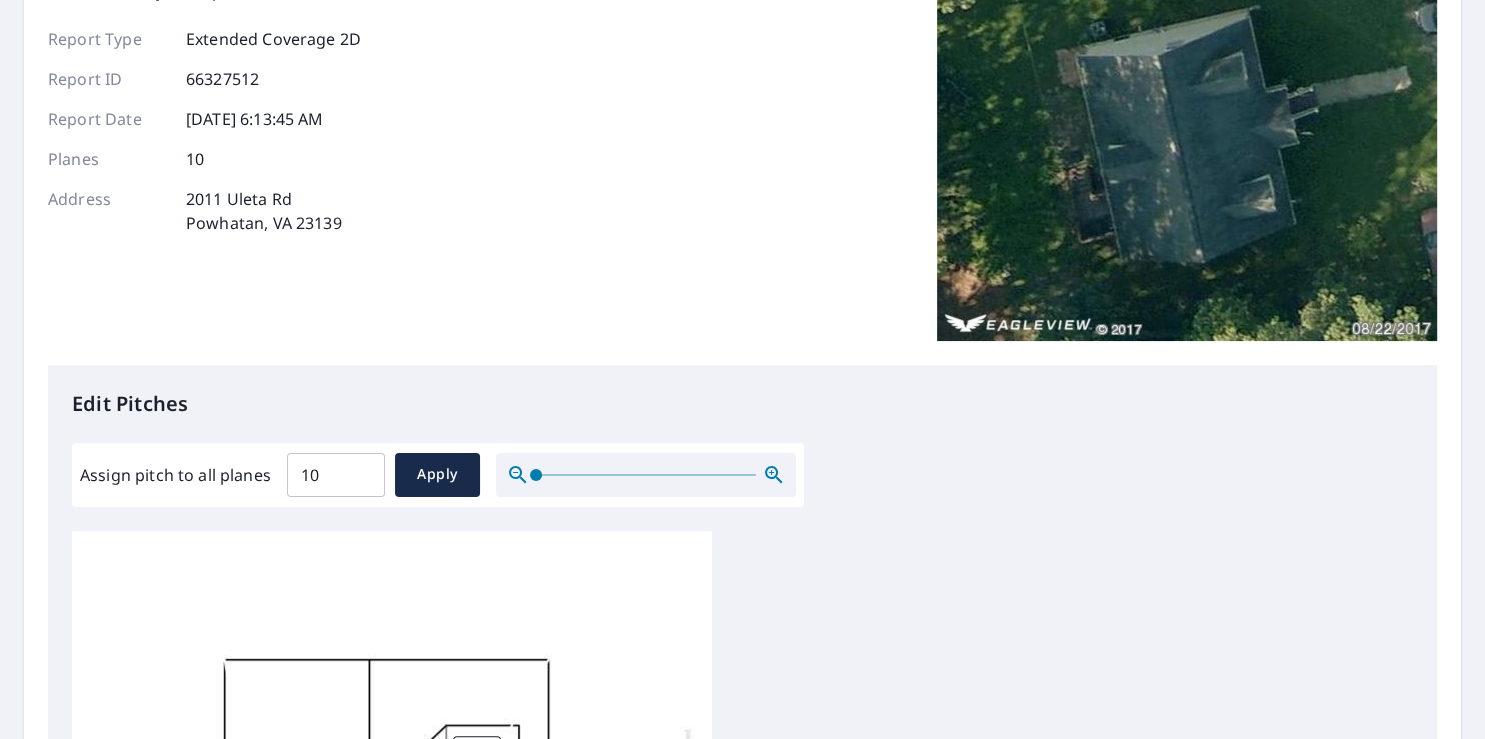scroll, scrollTop: 262, scrollLeft: 0, axis: vertical 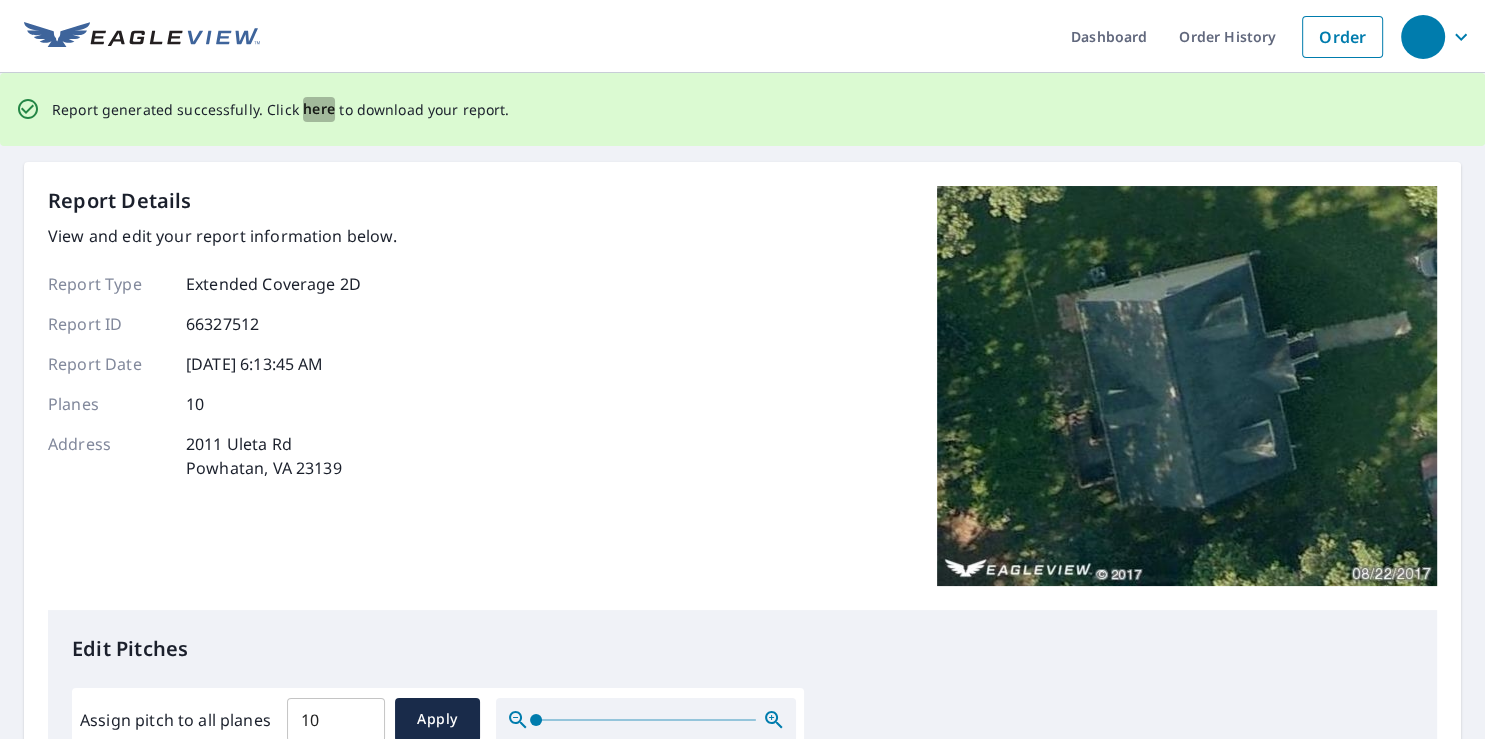 click on "here" at bounding box center (319, 109) 